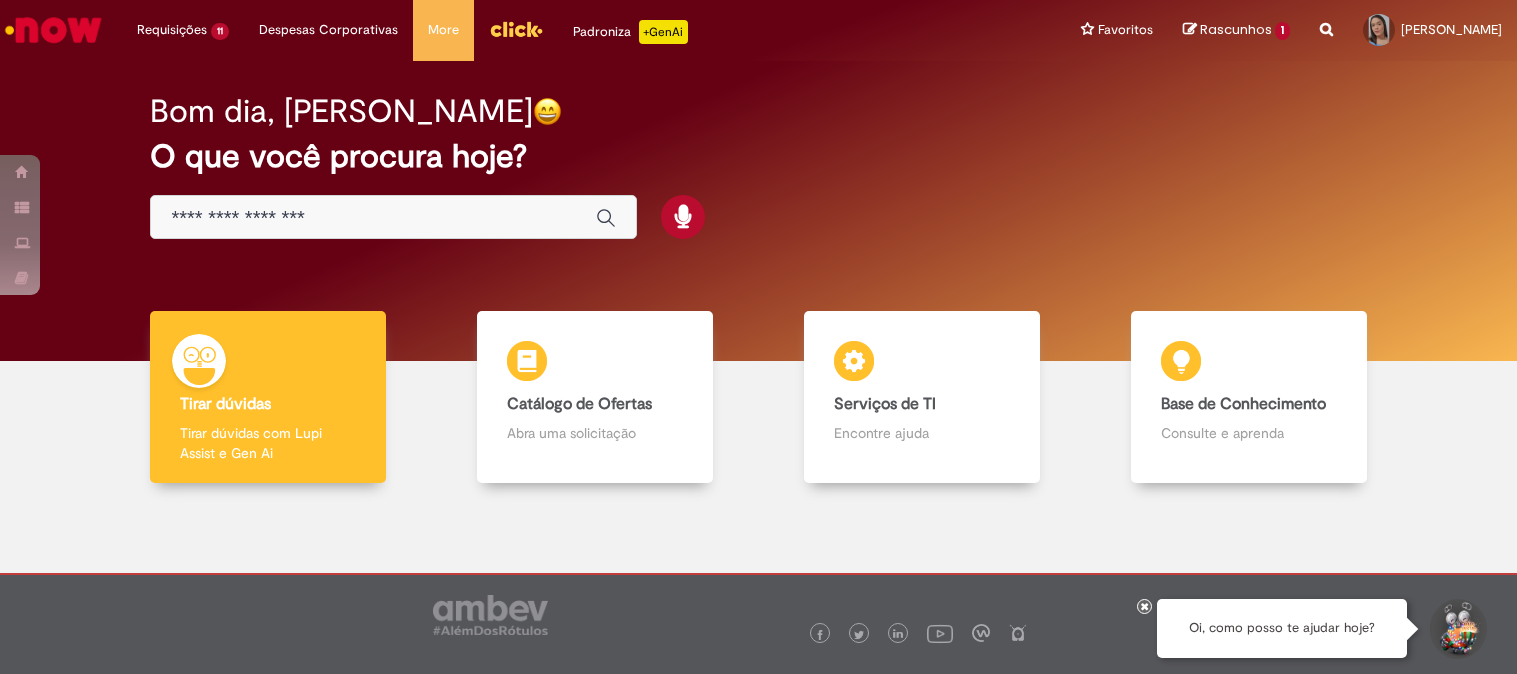 scroll, scrollTop: 0, scrollLeft: 0, axis: both 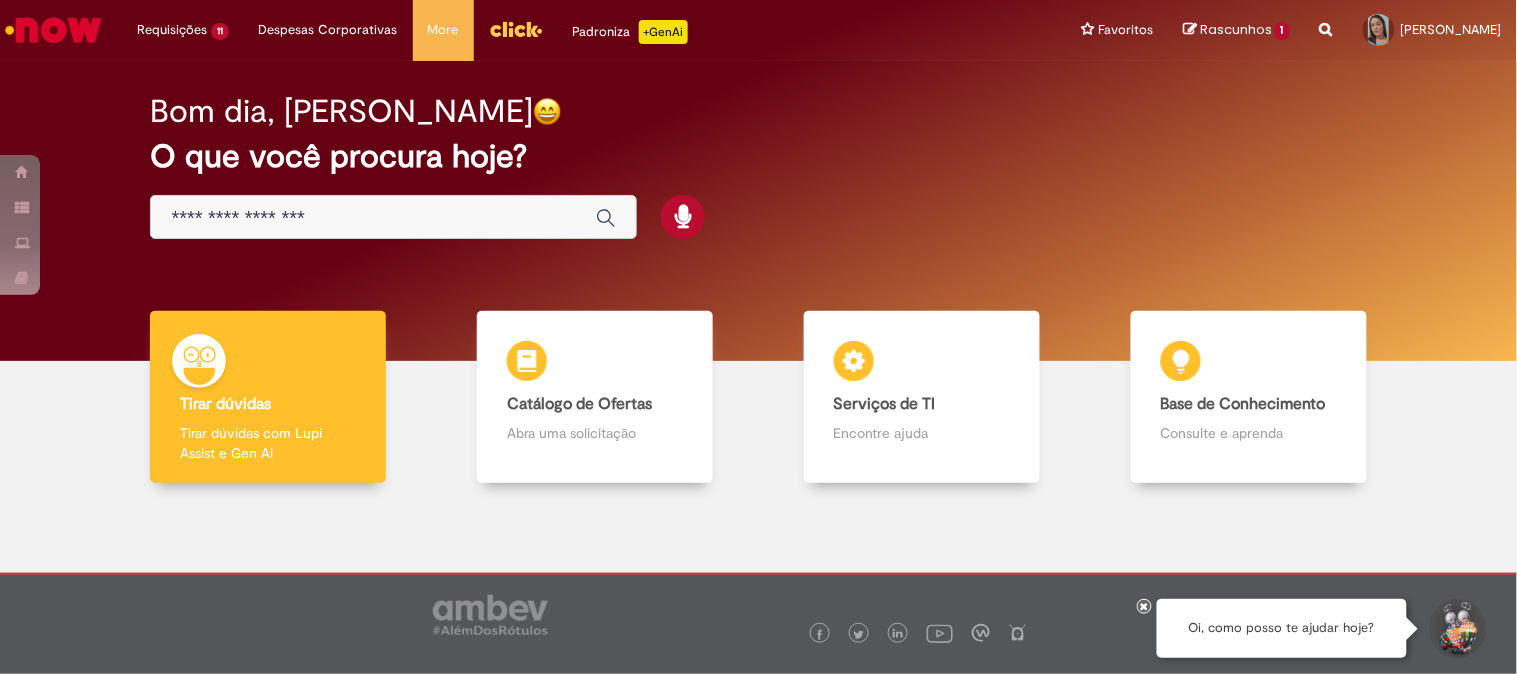 click at bounding box center [393, 217] 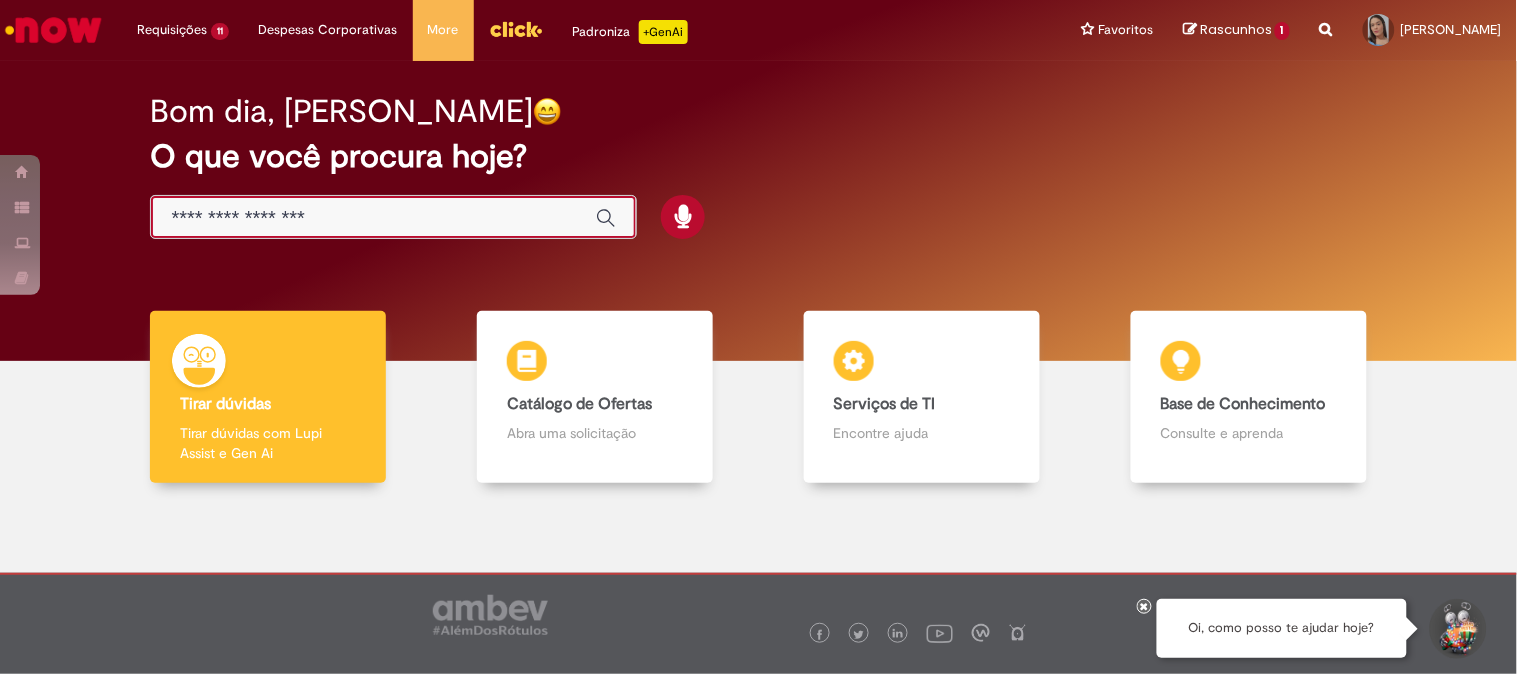 click at bounding box center [373, 218] 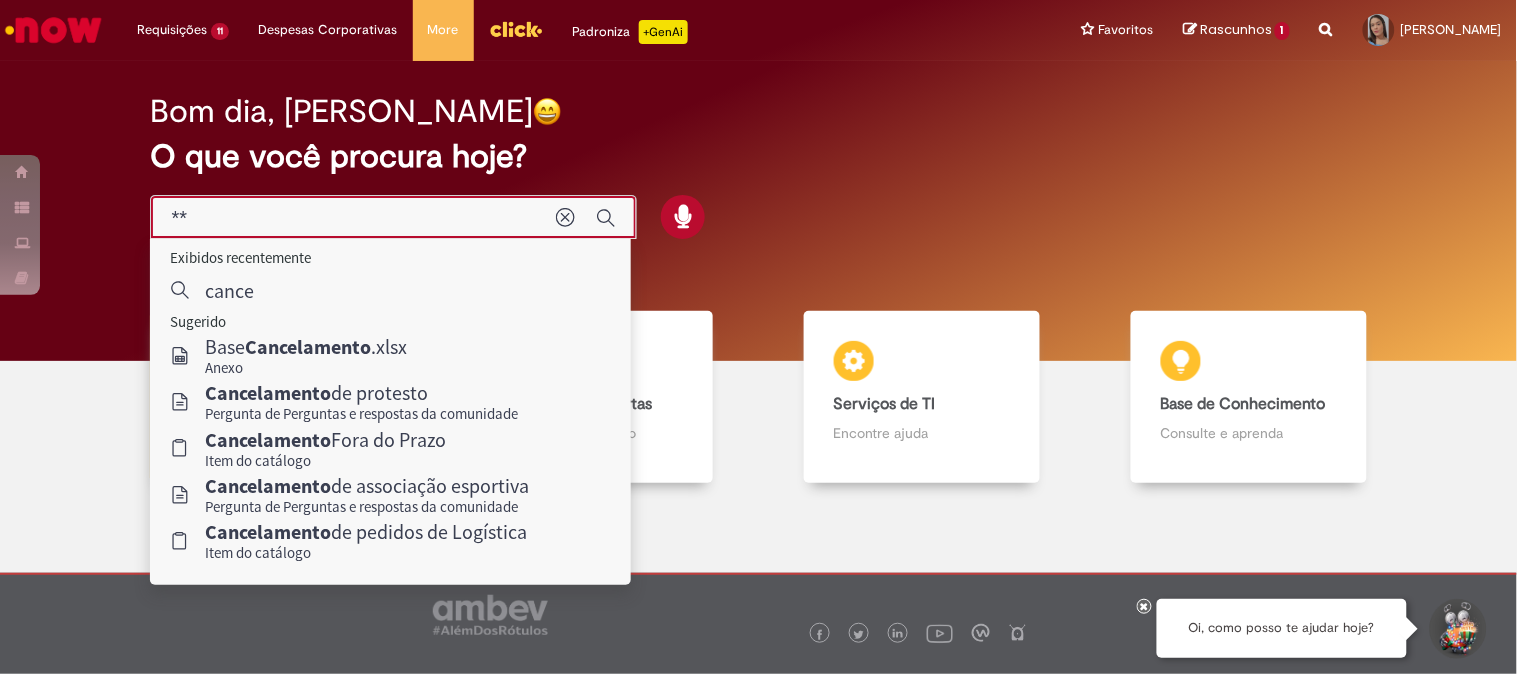 type on "*" 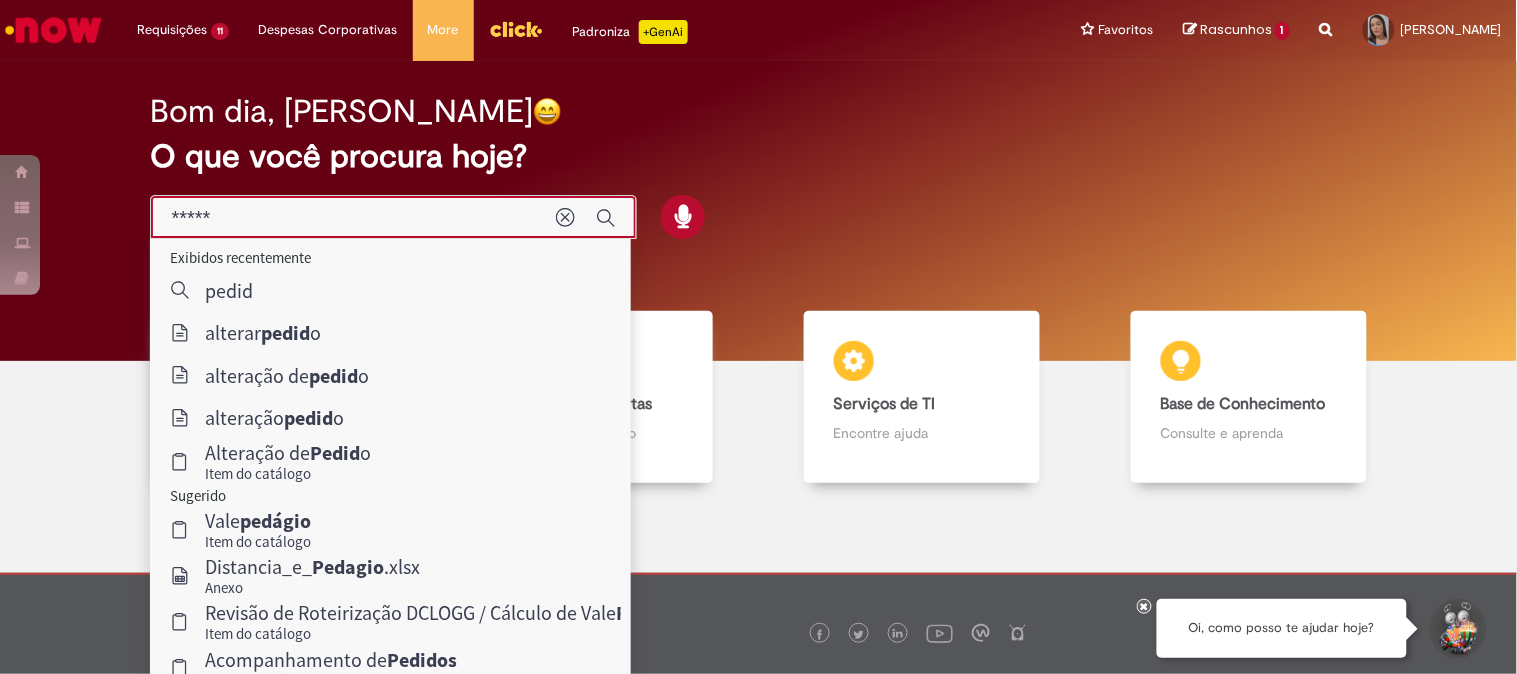 type on "******" 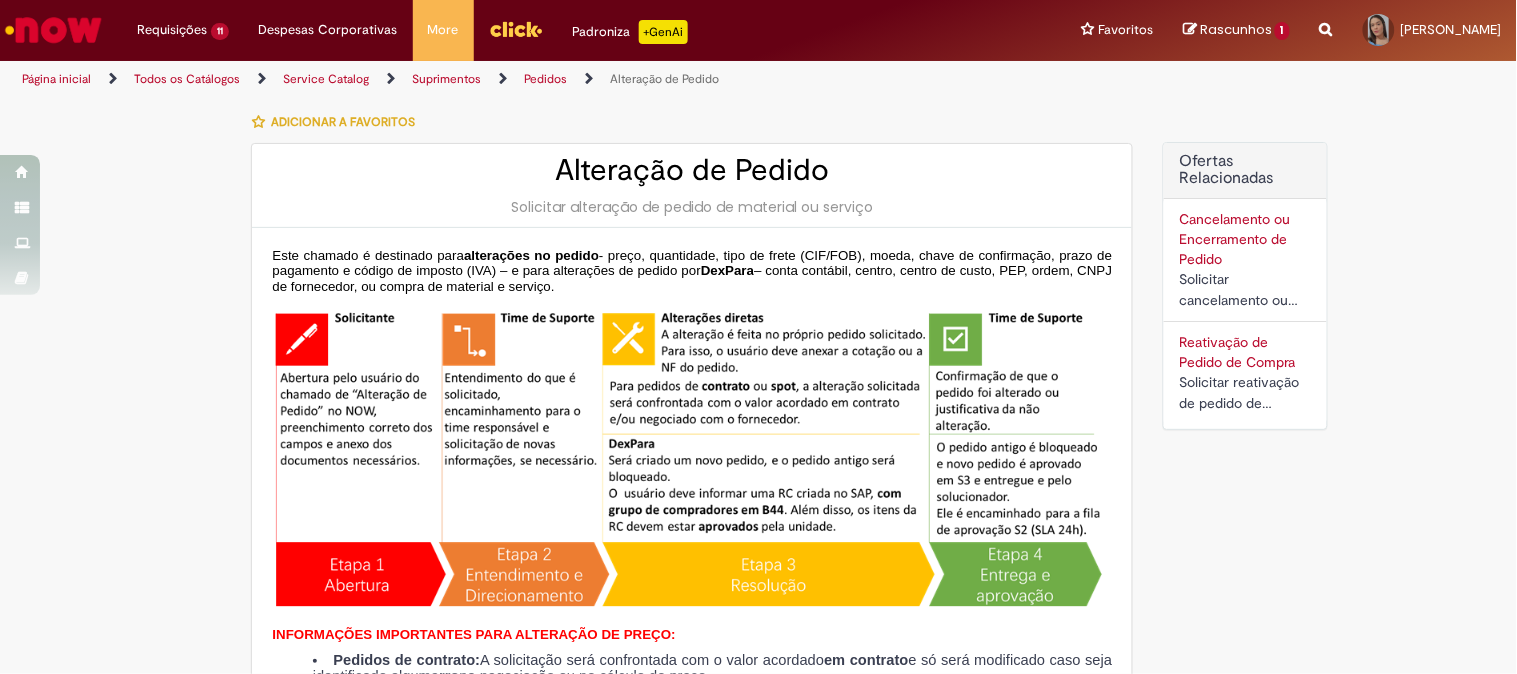 type on "********" 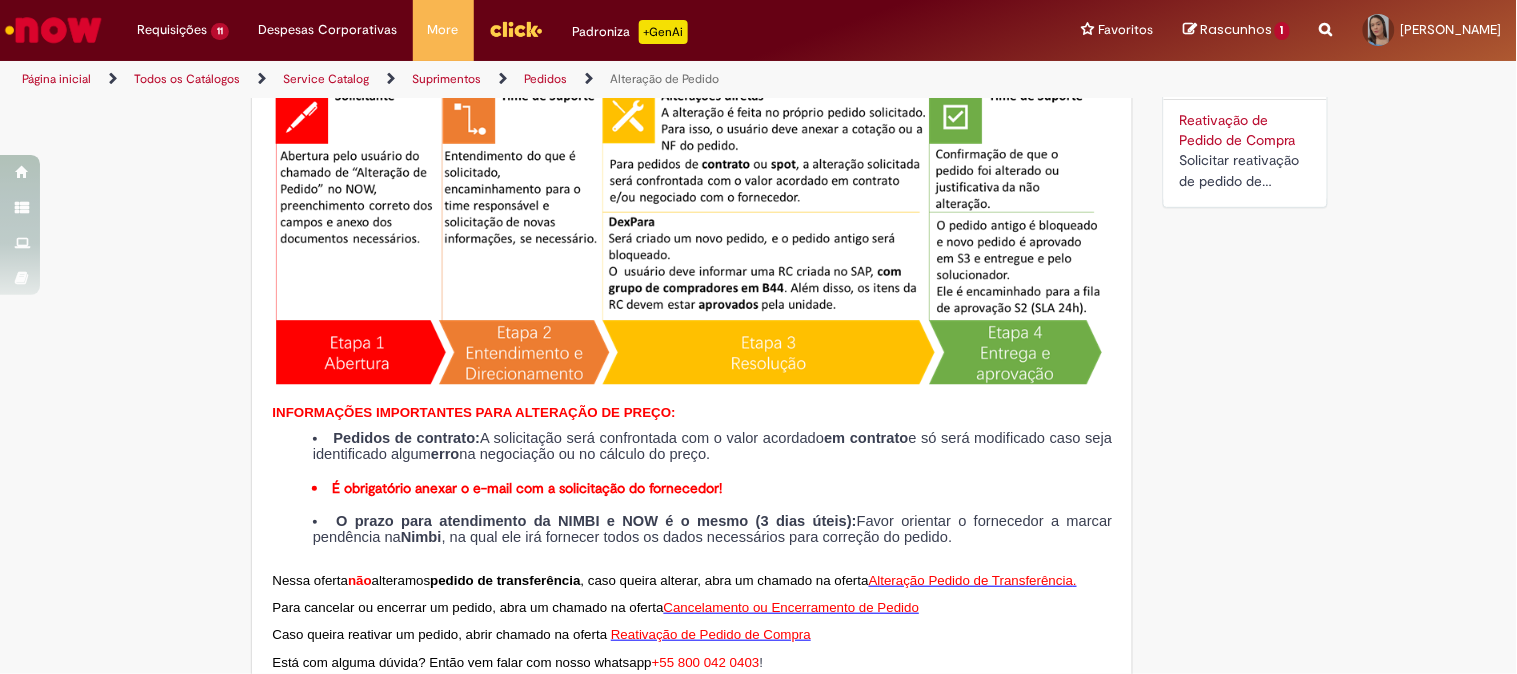 scroll, scrollTop: 0, scrollLeft: 0, axis: both 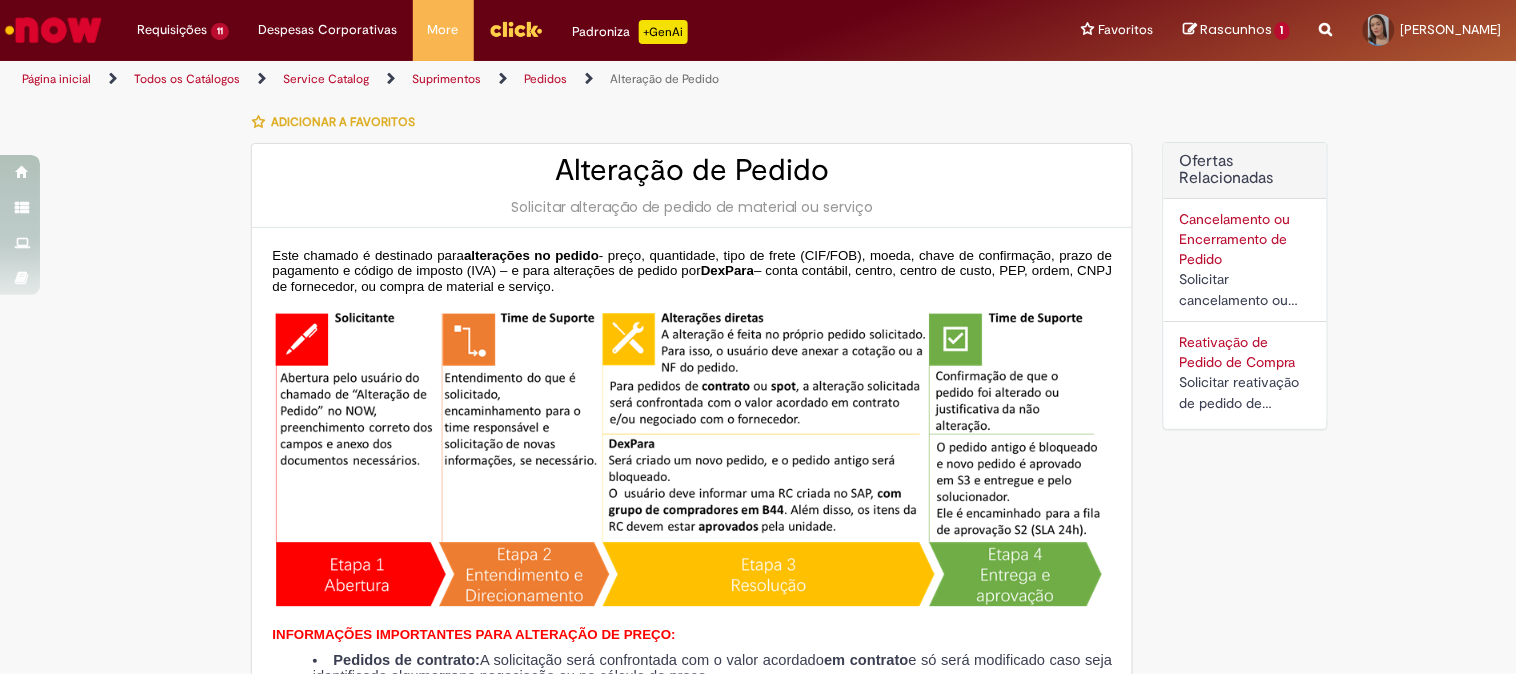 click on "Cancelamento ou Encerramento de Pedido" at bounding box center [1234, 239] 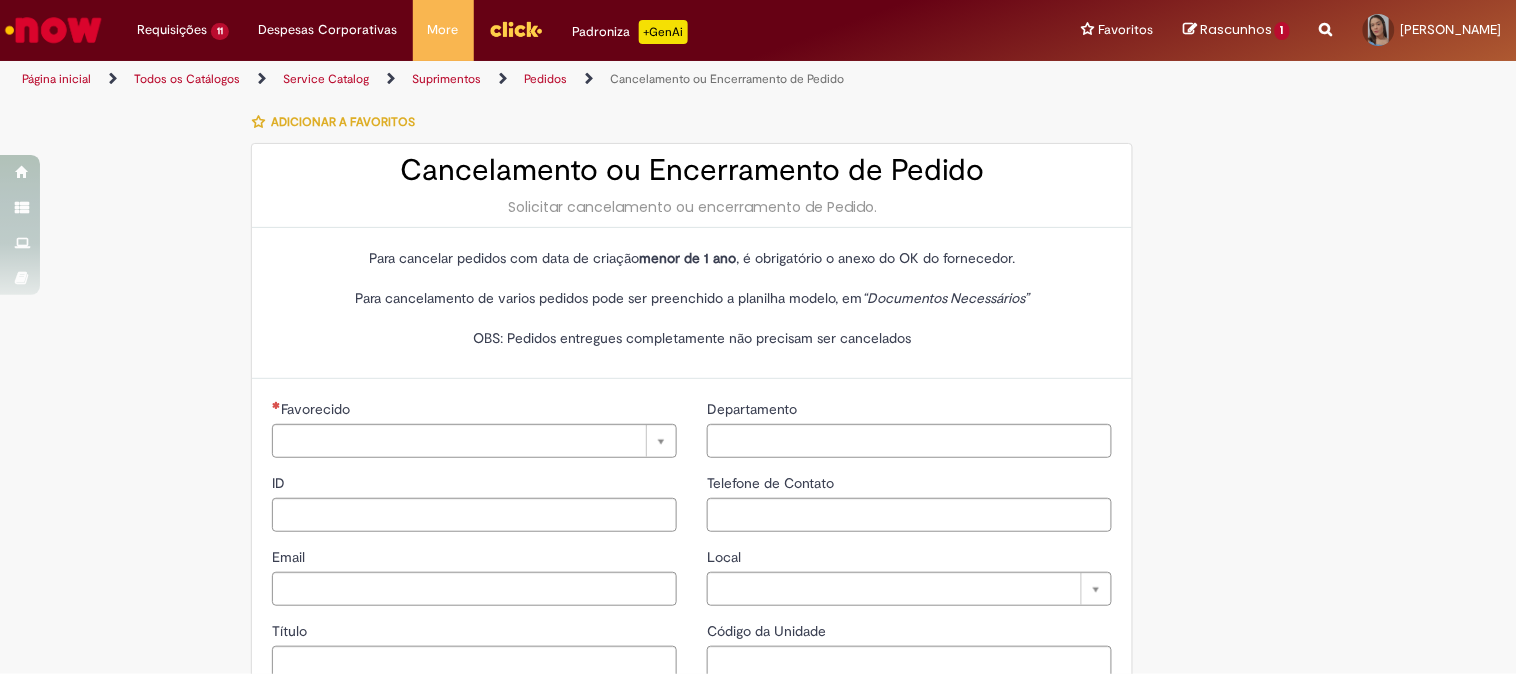 type on "********" 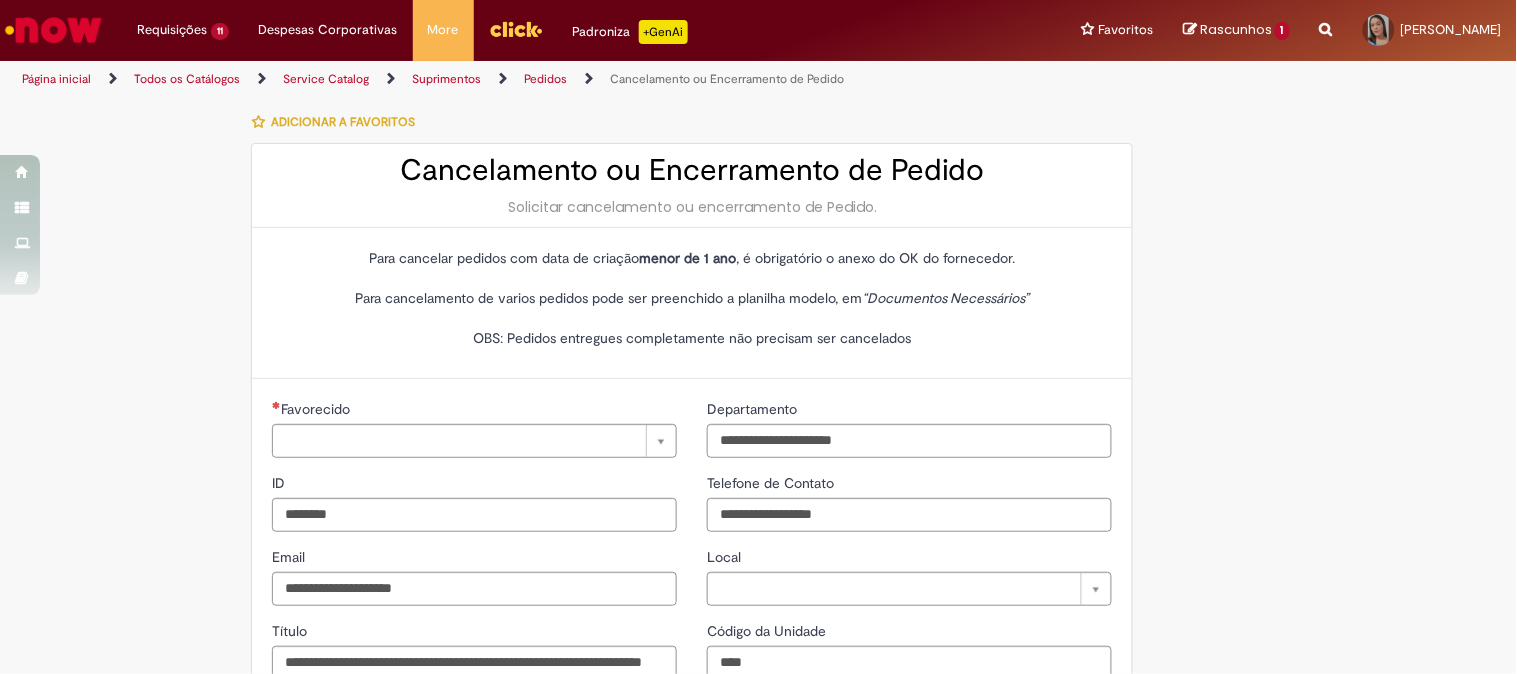 type on "**********" 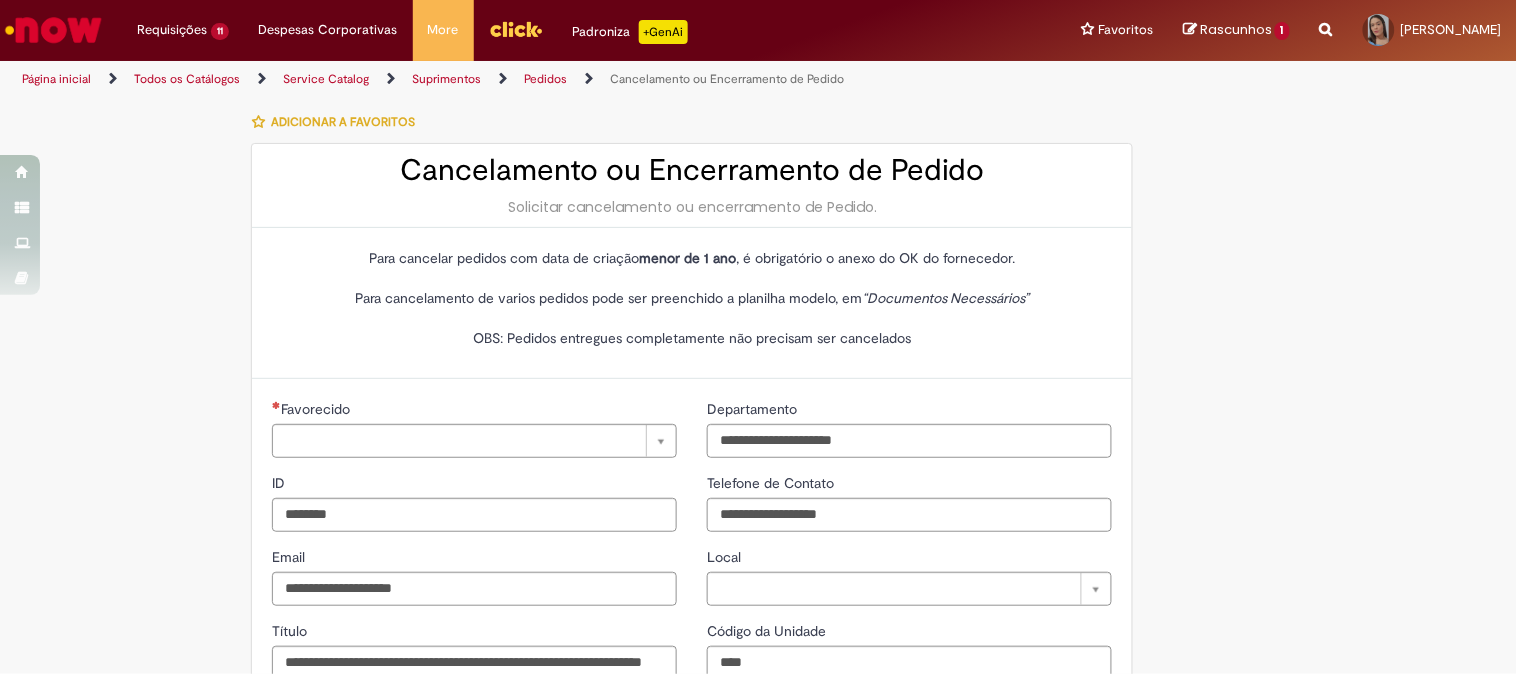 type on "**********" 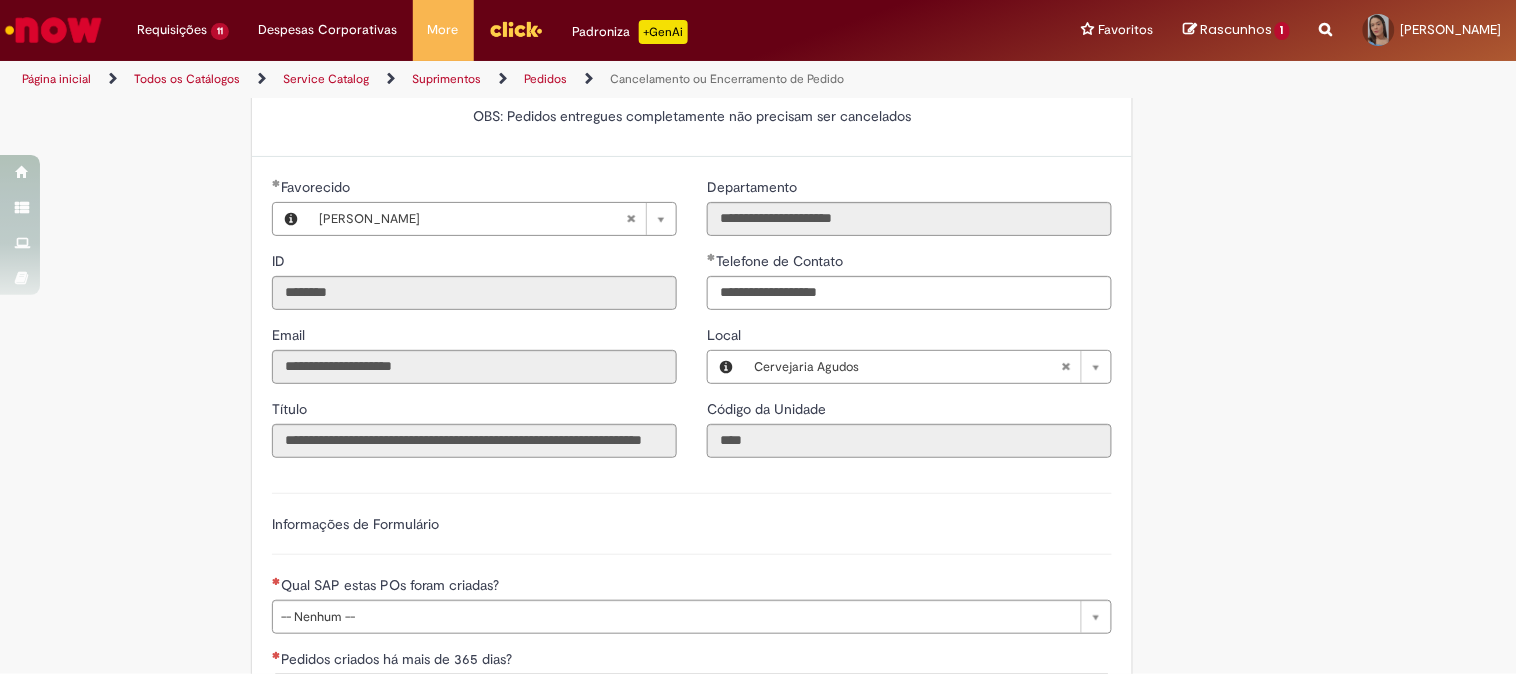 scroll, scrollTop: 0, scrollLeft: 0, axis: both 